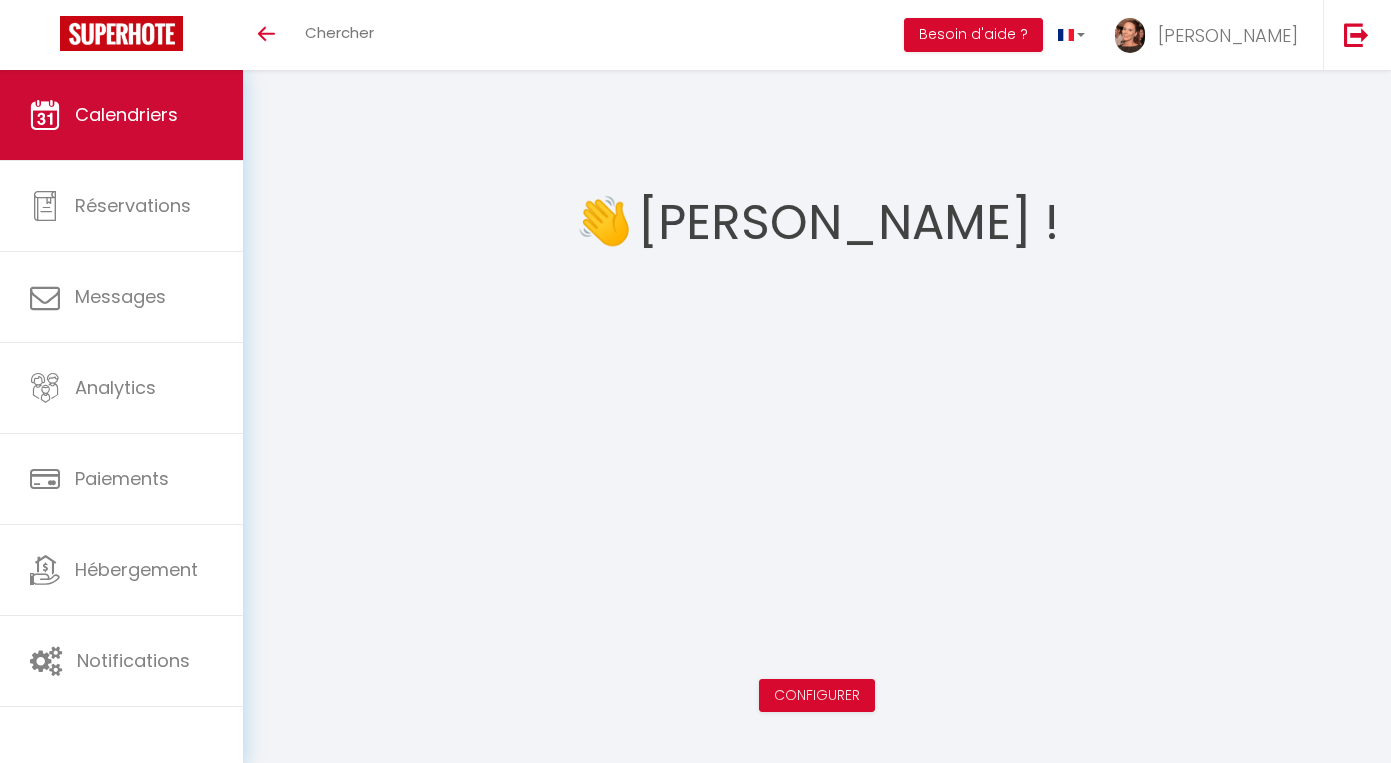 scroll, scrollTop: 0, scrollLeft: 0, axis: both 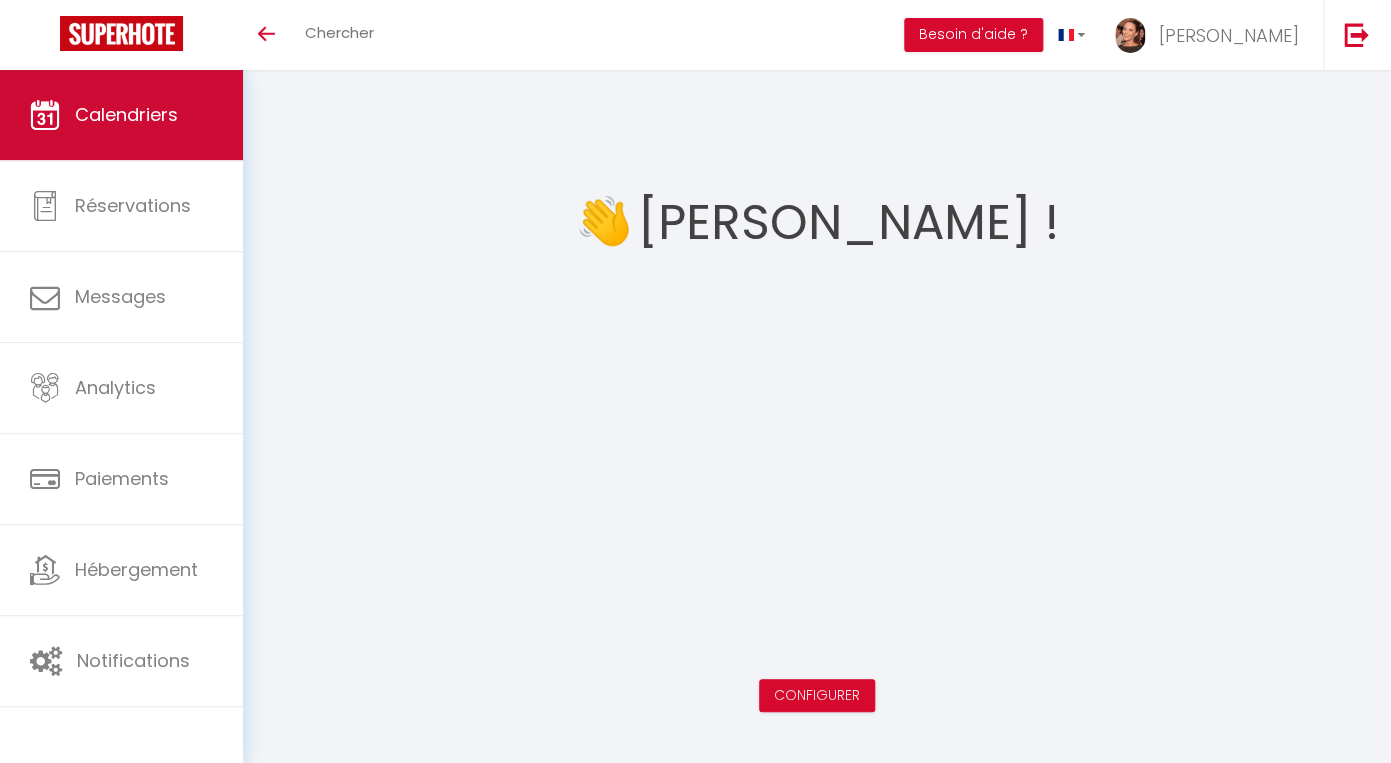click on "Calendriers" at bounding box center (126, 114) 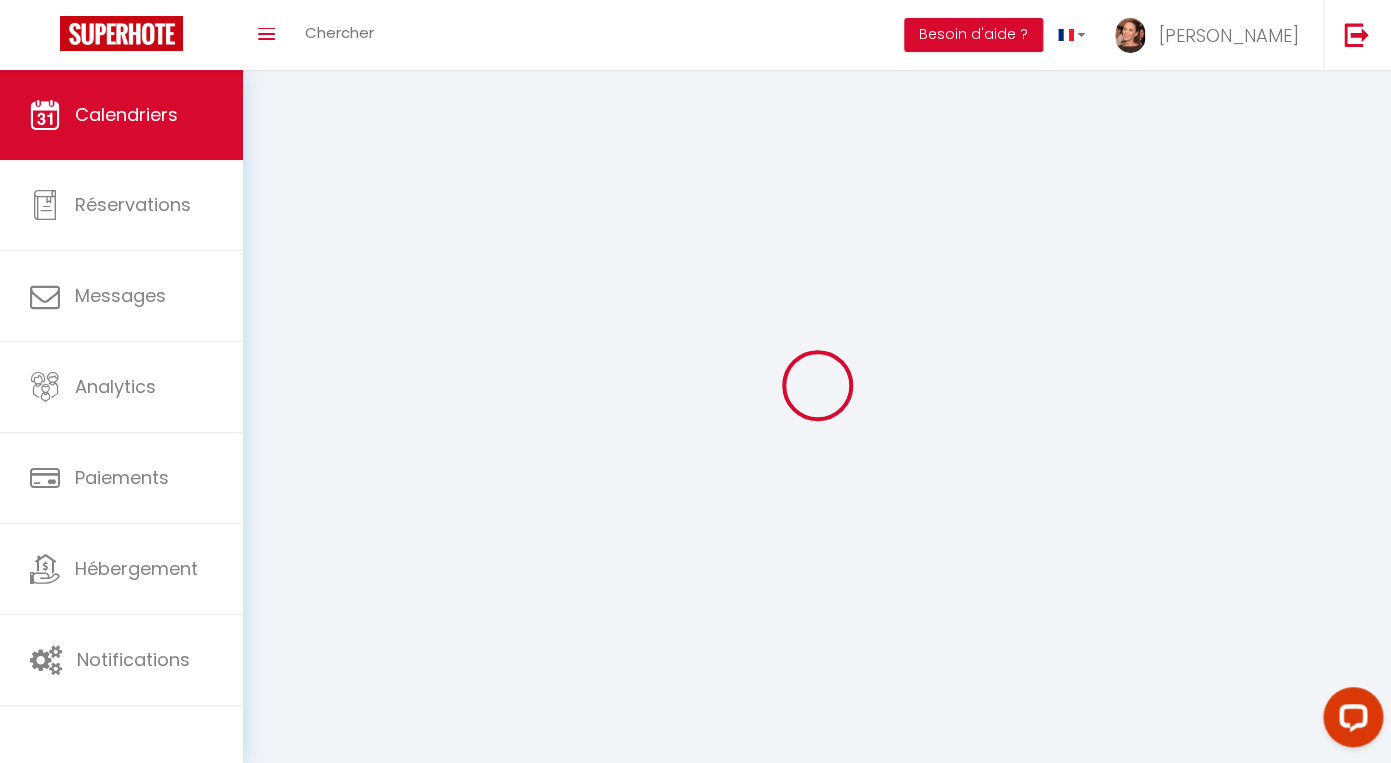 scroll, scrollTop: 0, scrollLeft: 0, axis: both 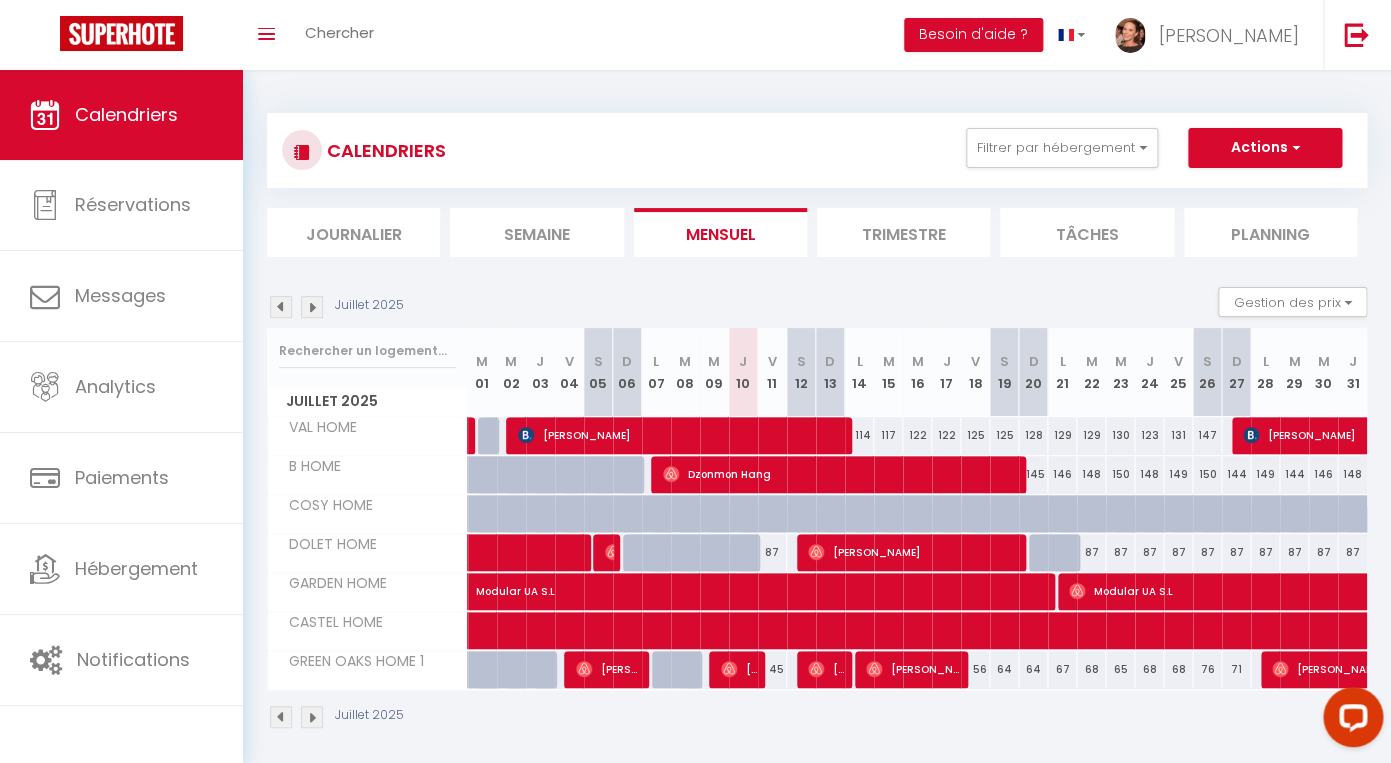 click at bounding box center (816, 669) 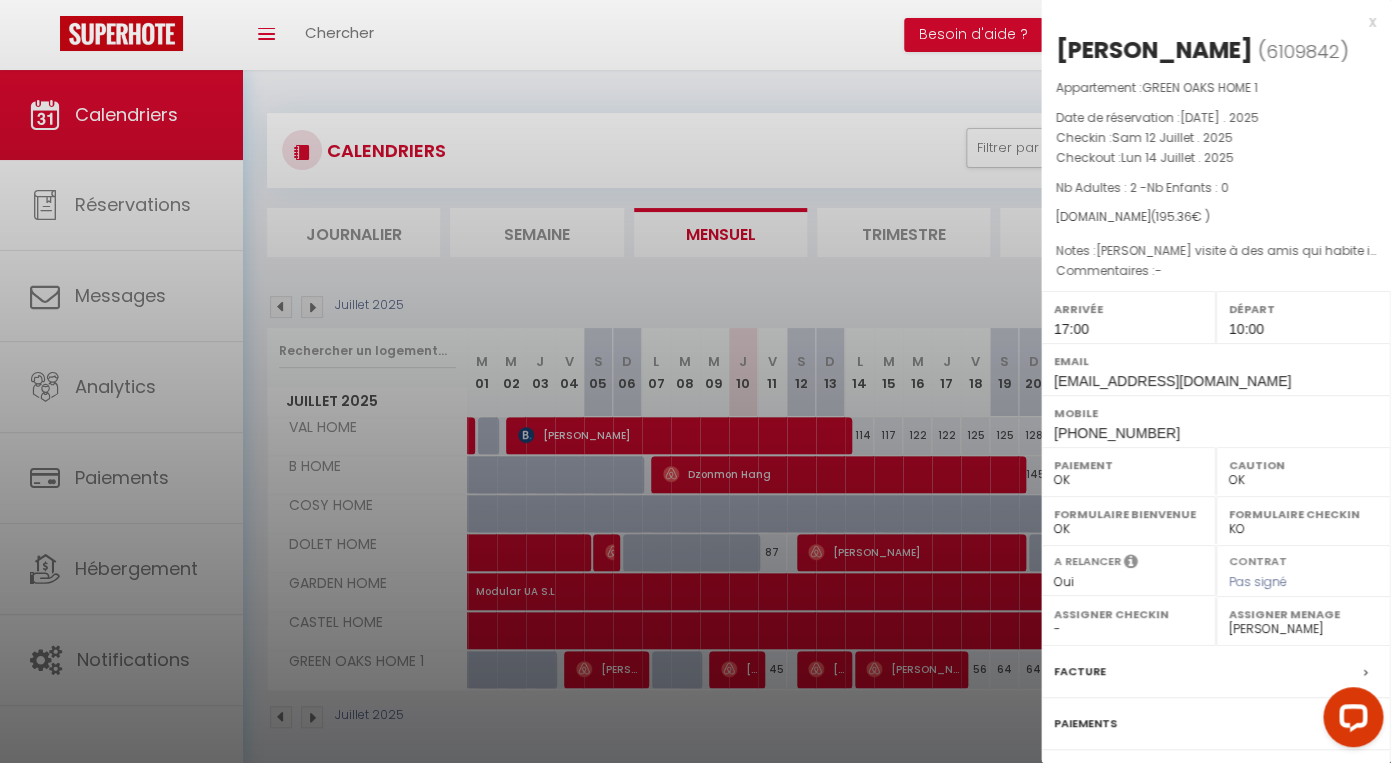 click on "x" at bounding box center (1208, 22) 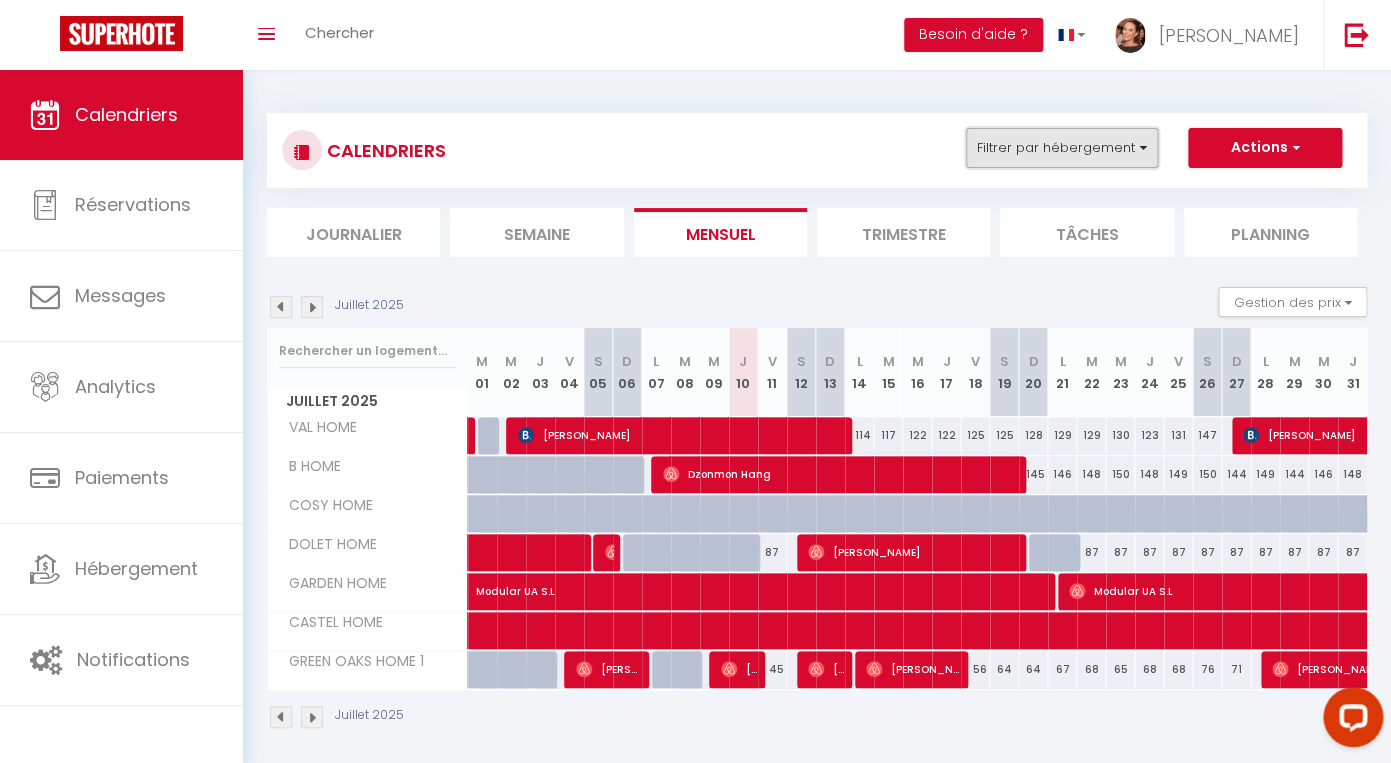 click on "Filtrer par hébergement" at bounding box center (1062, 148) 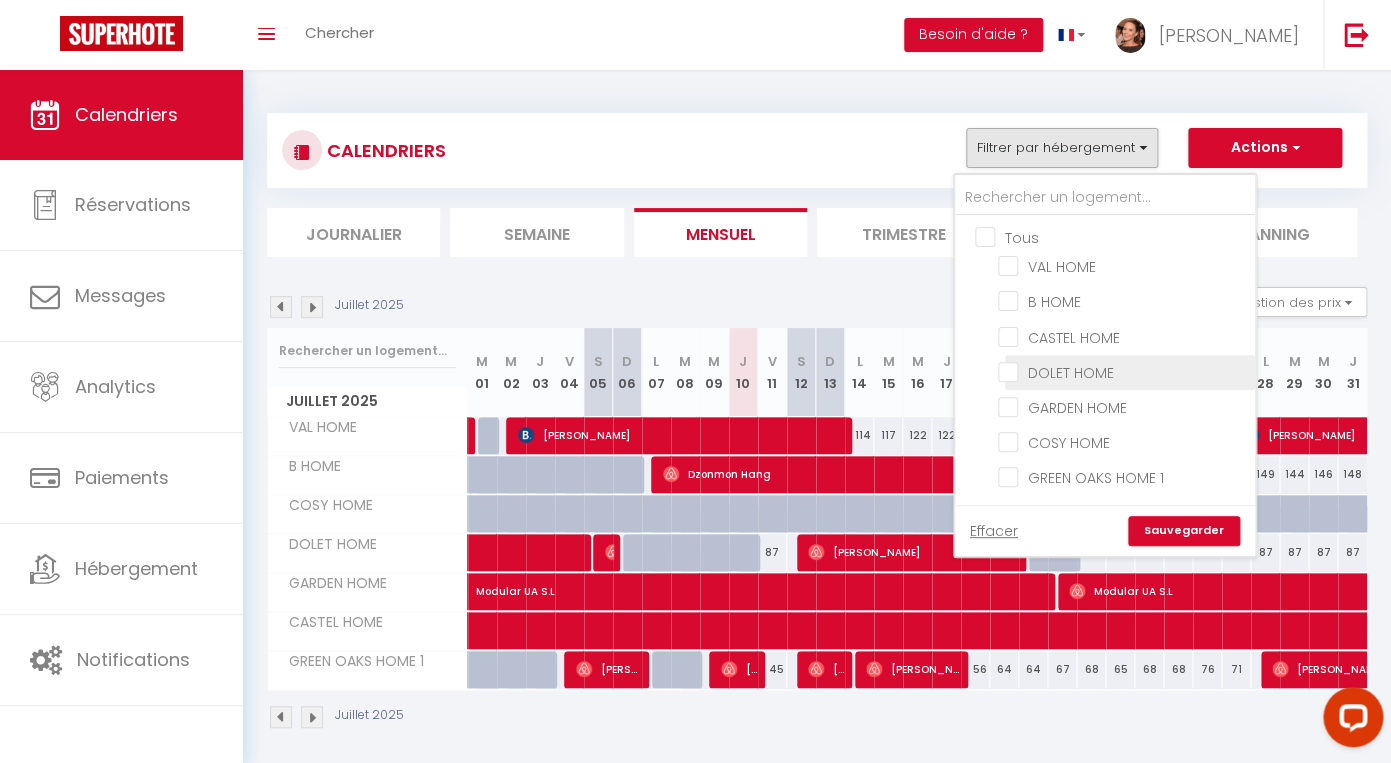 click on "DOLET HOME" at bounding box center (1123, 371) 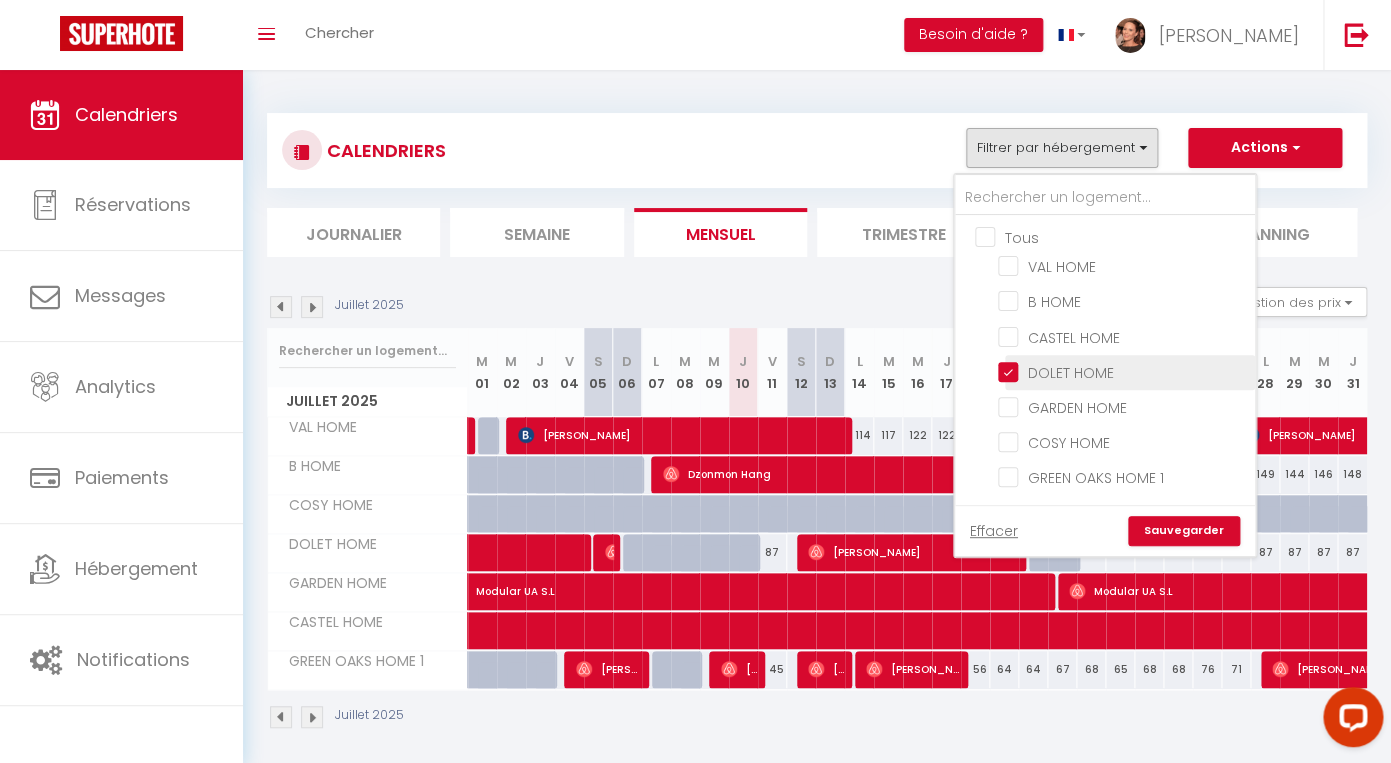 checkbox on "false" 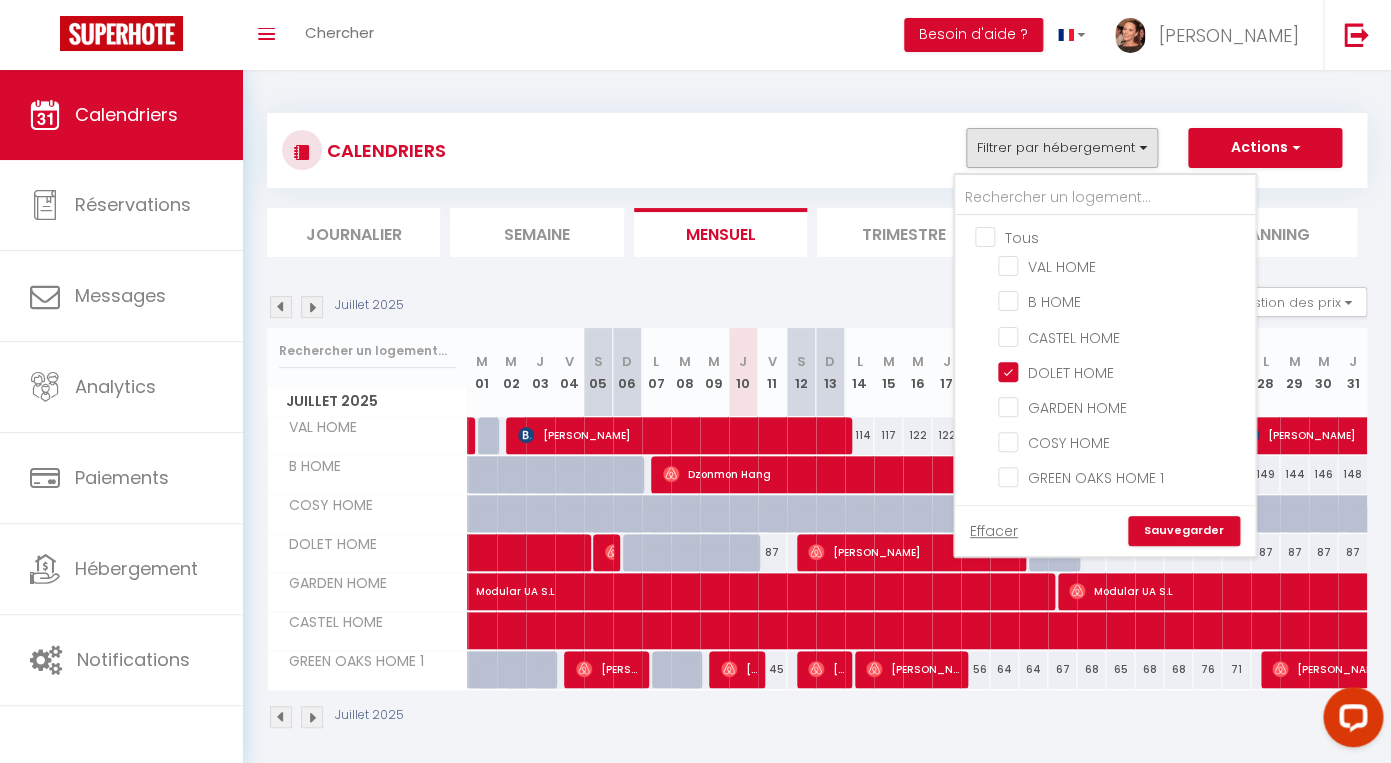 click on "Sauvegarder" at bounding box center [1184, 531] 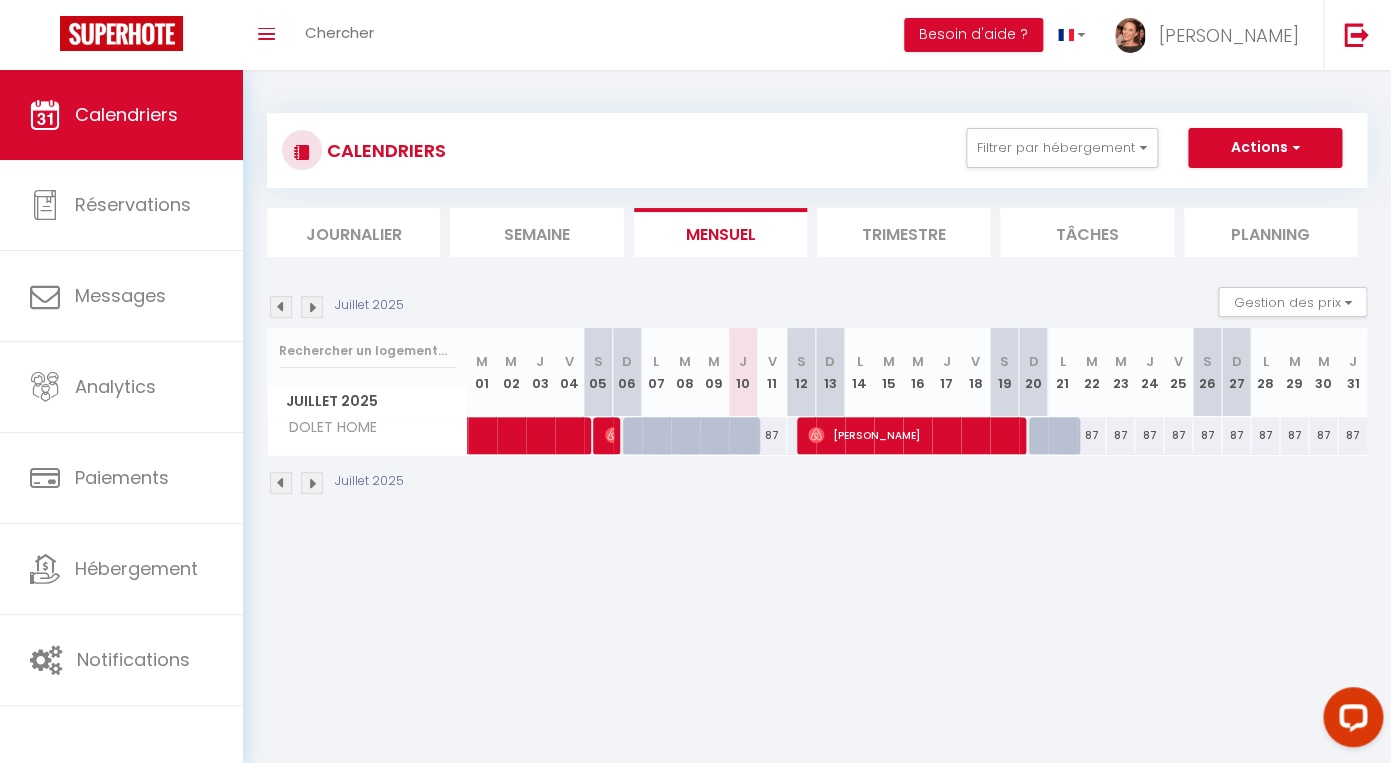 click at bounding box center [281, 307] 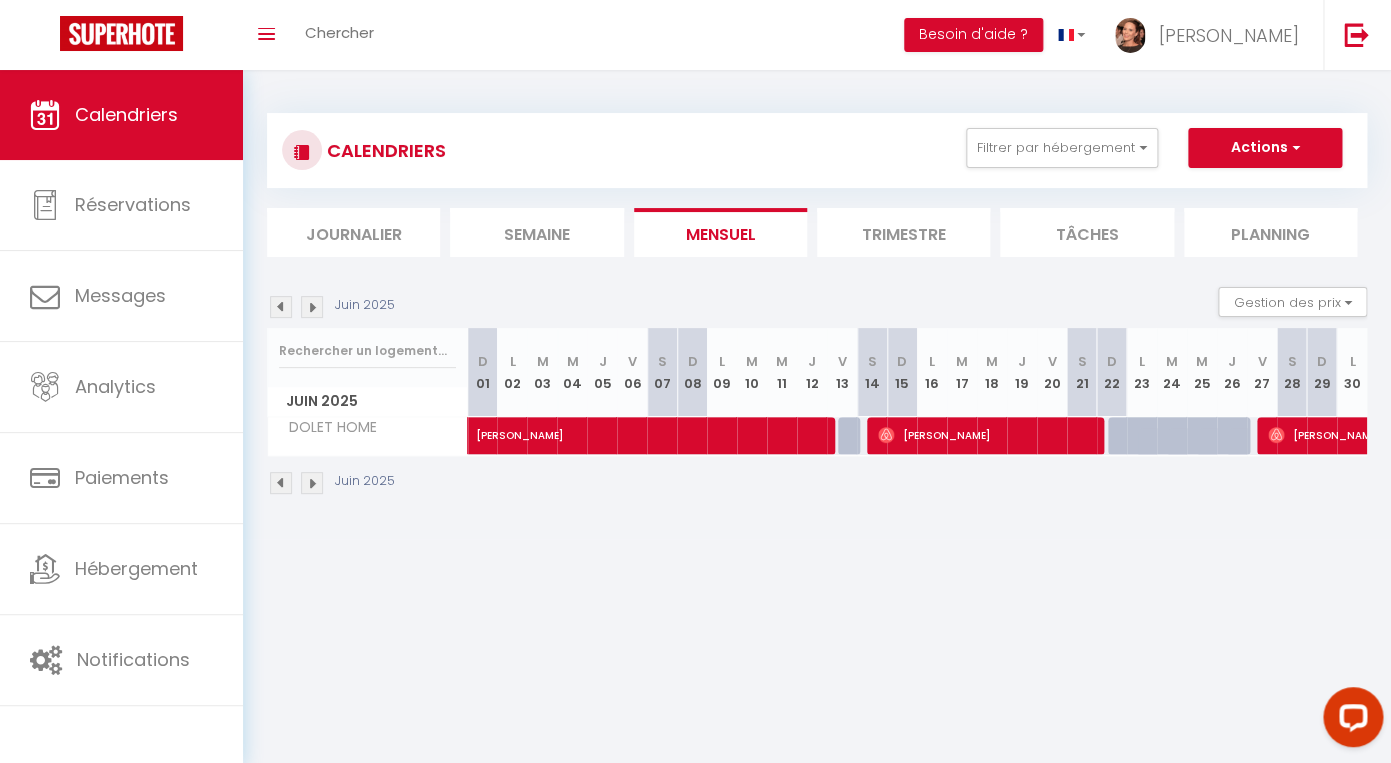 click at bounding box center [281, 307] 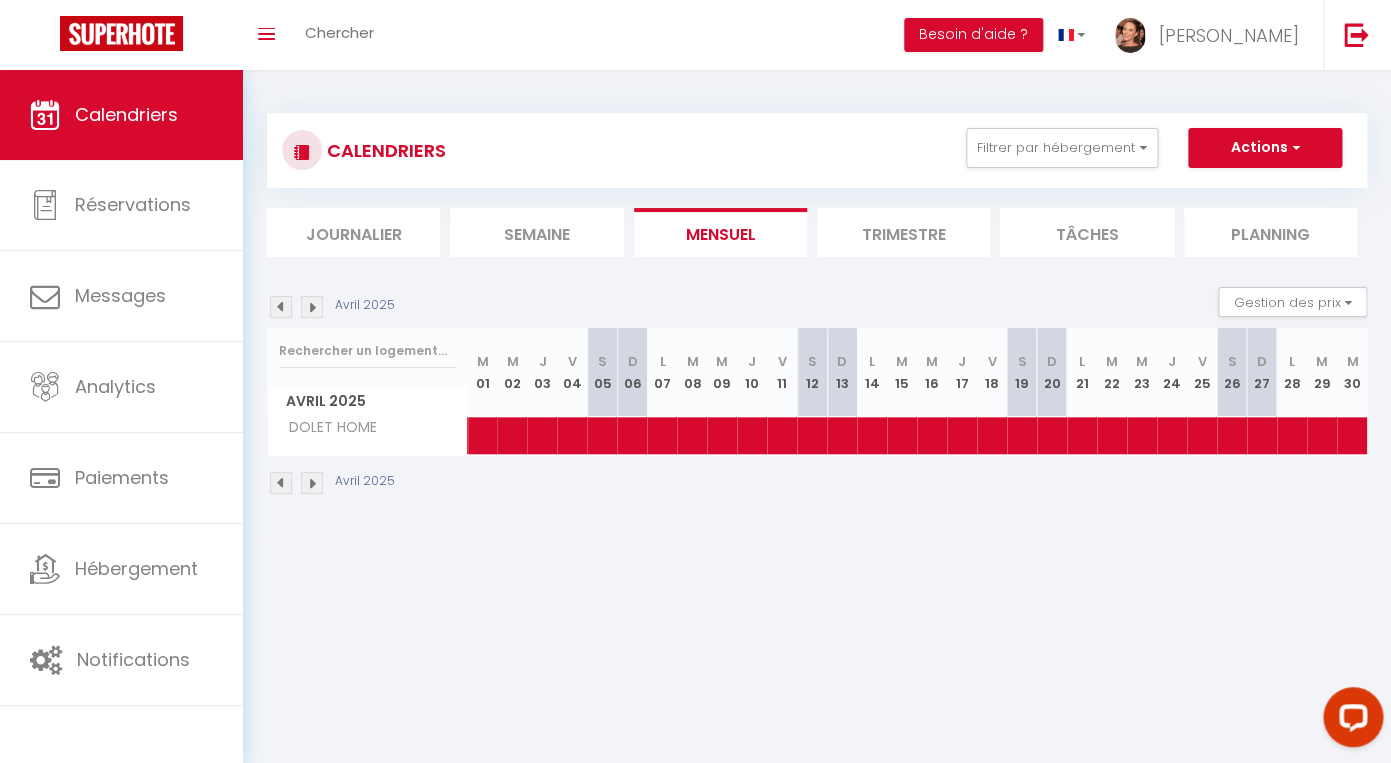 click at bounding box center [281, 307] 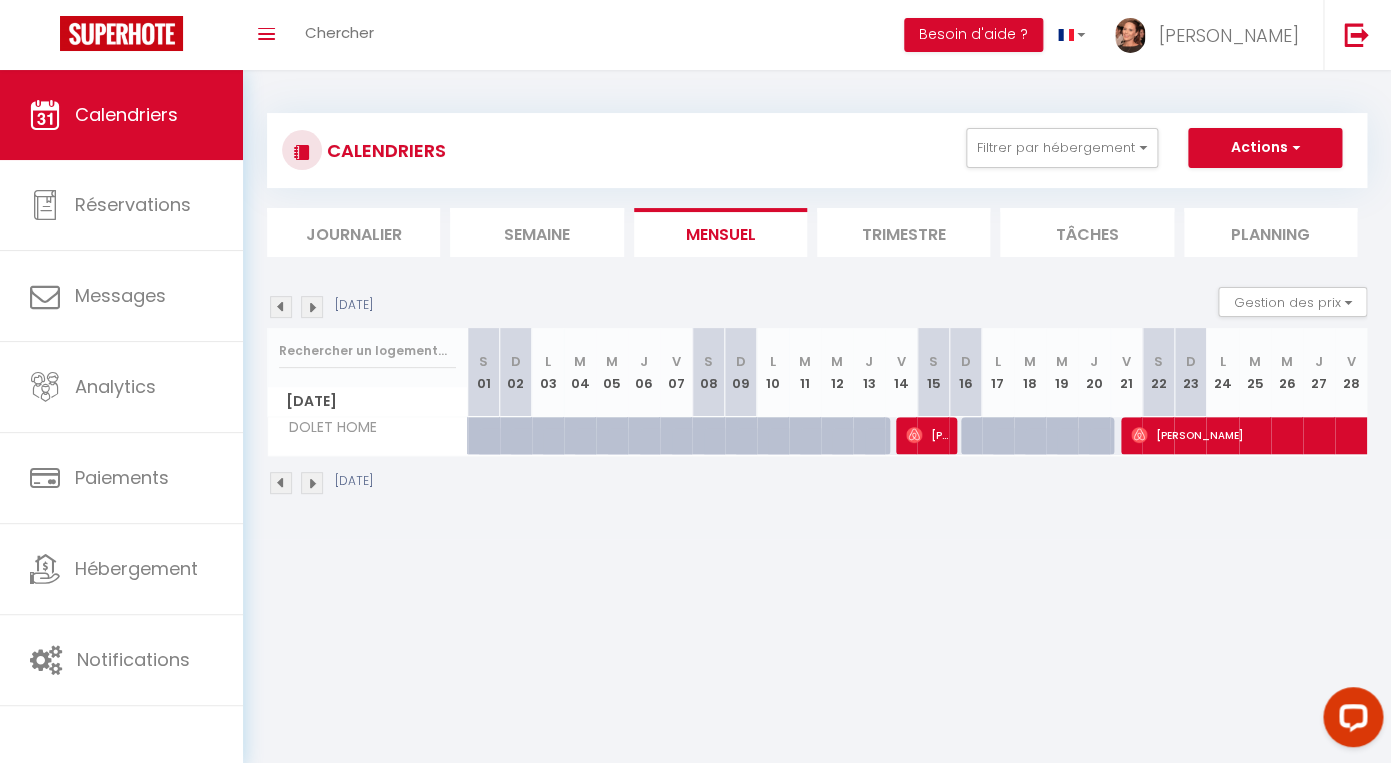 click at bounding box center (281, 307) 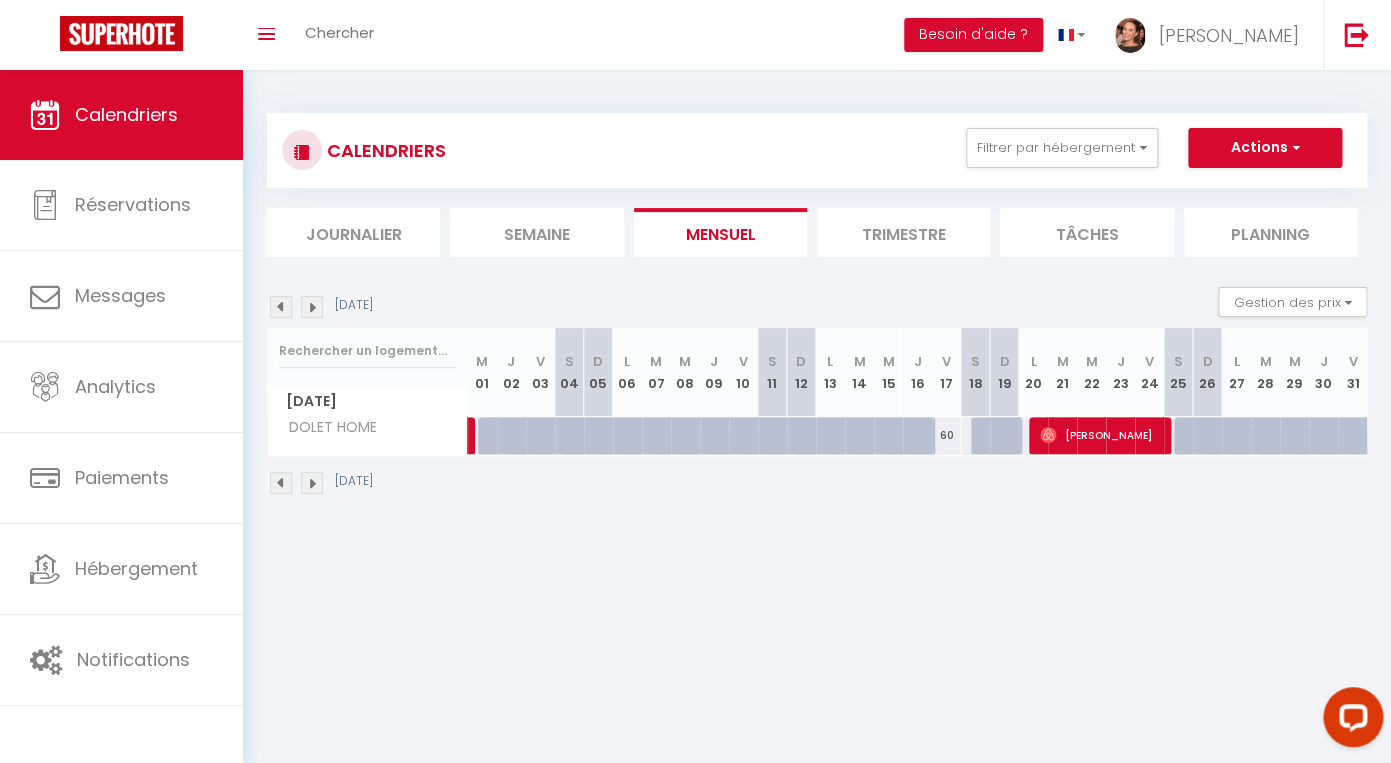 click at bounding box center [281, 307] 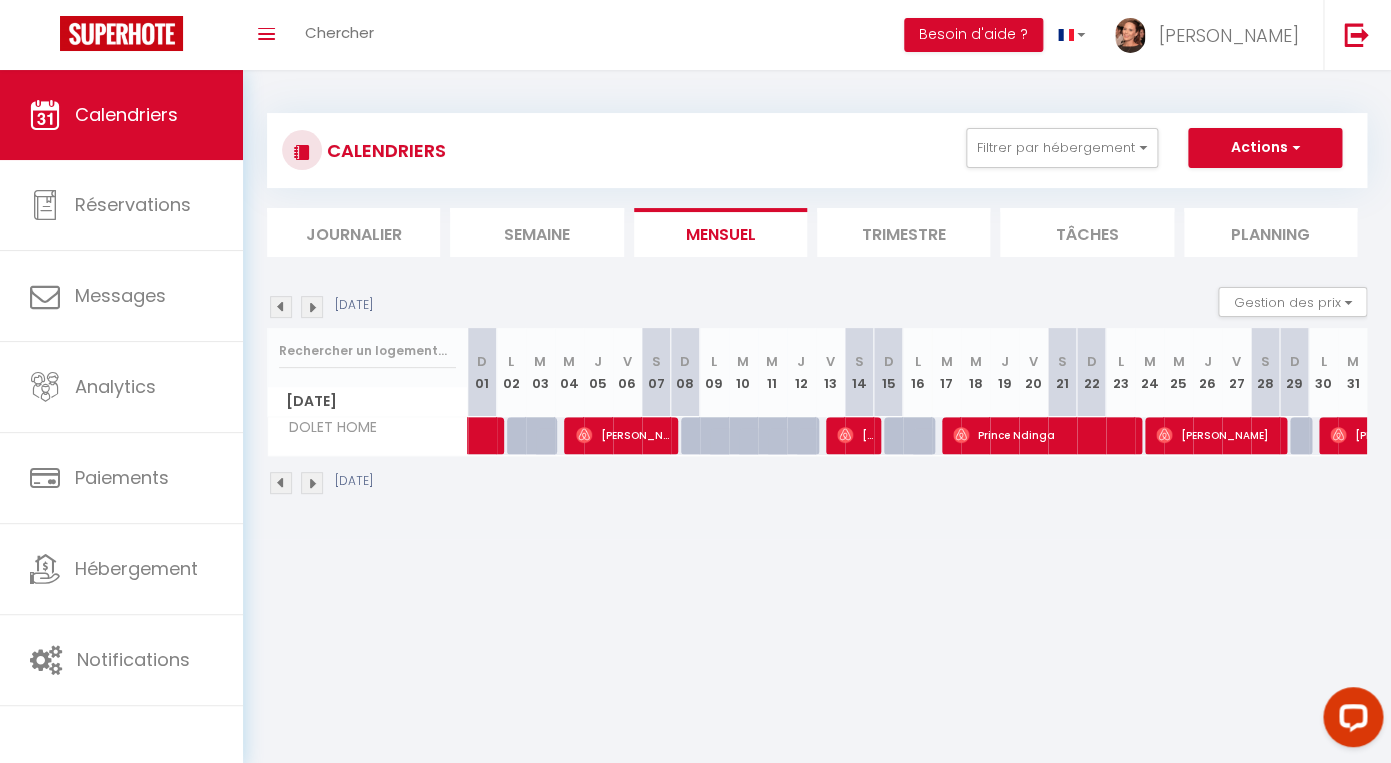 click at bounding box center [281, 307] 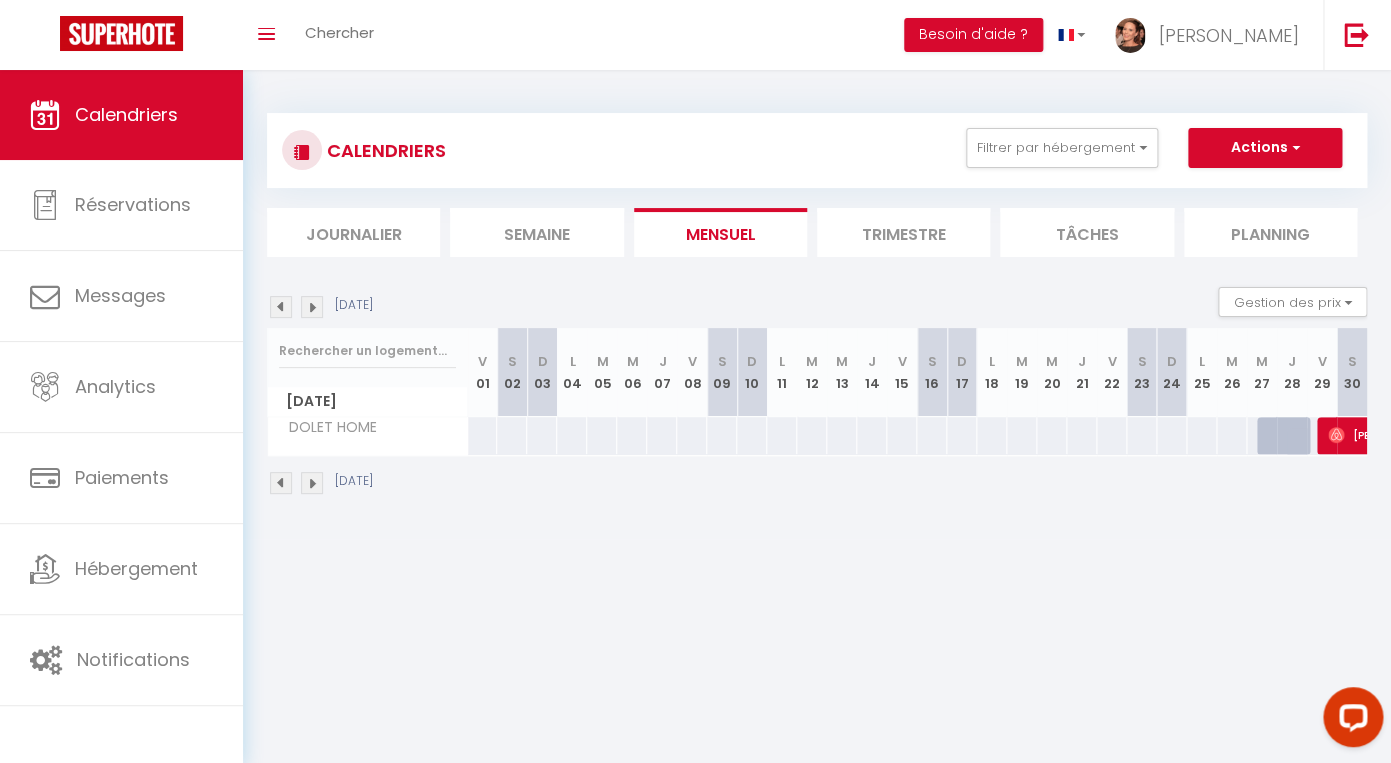 click at bounding box center [312, 307] 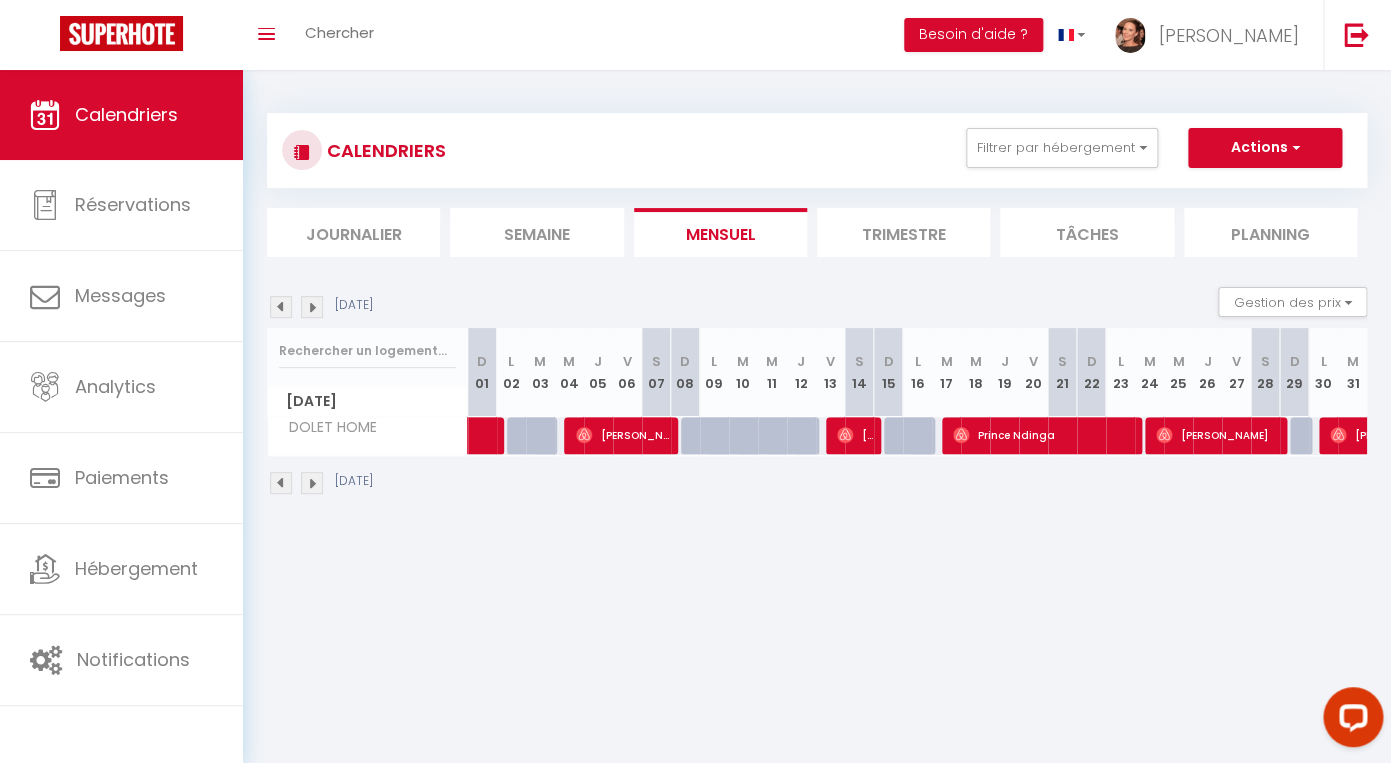click at bounding box center (281, 307) 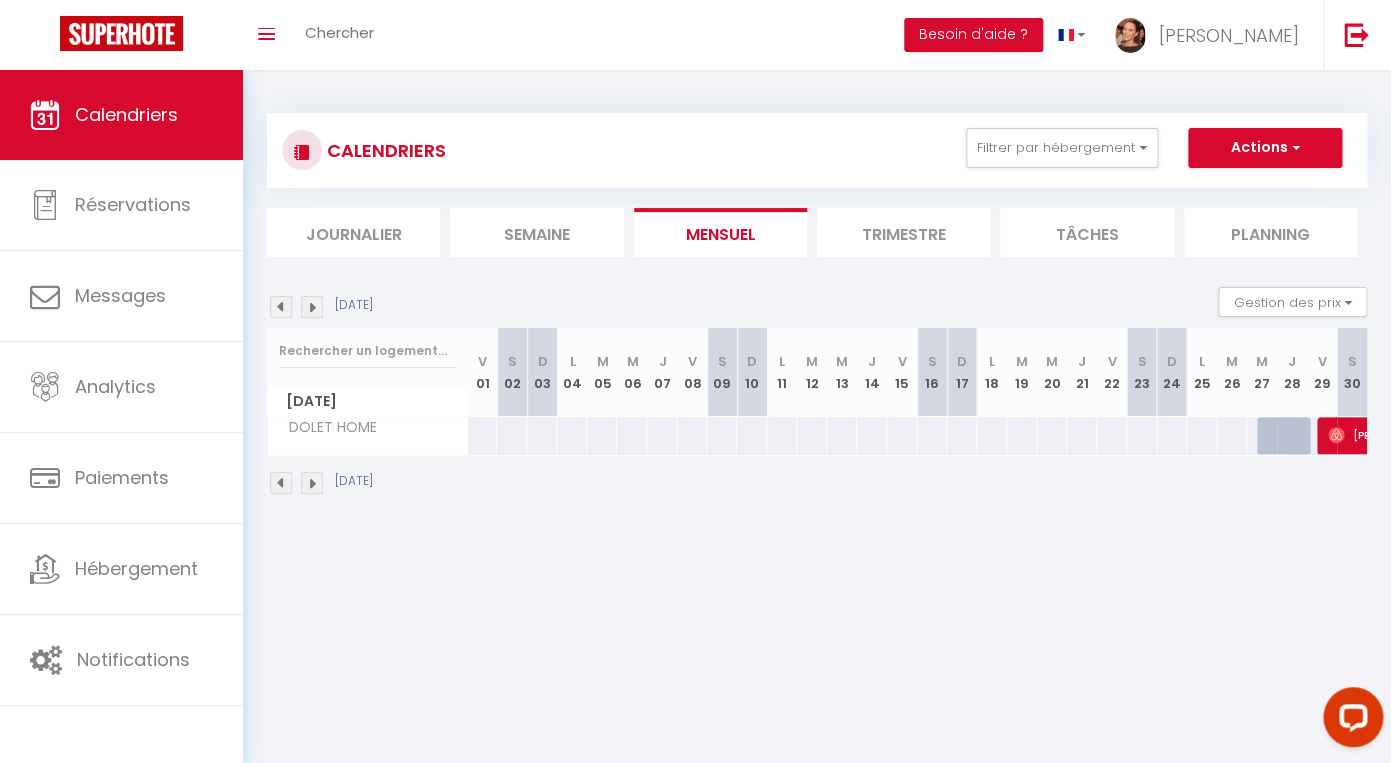 click on "CALENDRIERS
Filtrer par hébergement
Tous       VAL HOME     B HOME     [GEOGRAPHIC_DATA]     DOLET HOME     GARDEN HOME     COSY HOME     [GEOGRAPHIC_DATA] HOME 1    Effacer   Sauvegarder
Actions
Nouvelle réservation   Exporter les réservations   Importer les réservations
Journalier
[GEOGRAPHIC_DATA]
Mensuel
Trimestre
Tâches
Planning
[DATE]
Gestion des prix
Nb Nuits minimum   Règles   Disponibilité           [DATE]
V
01
S
02
D   L   M   M   J   V   S   D   L   M   M   J   V" at bounding box center (817, 304) 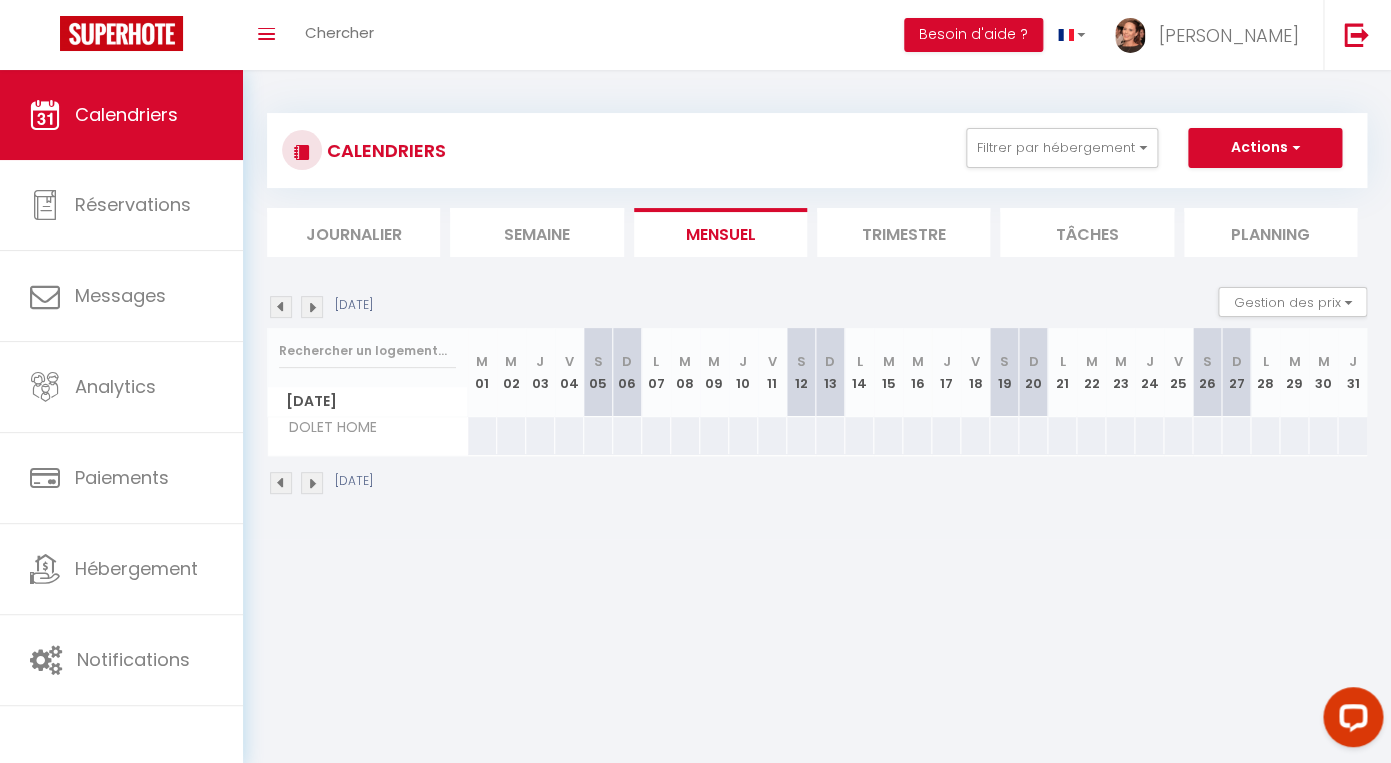 click at bounding box center (312, 307) 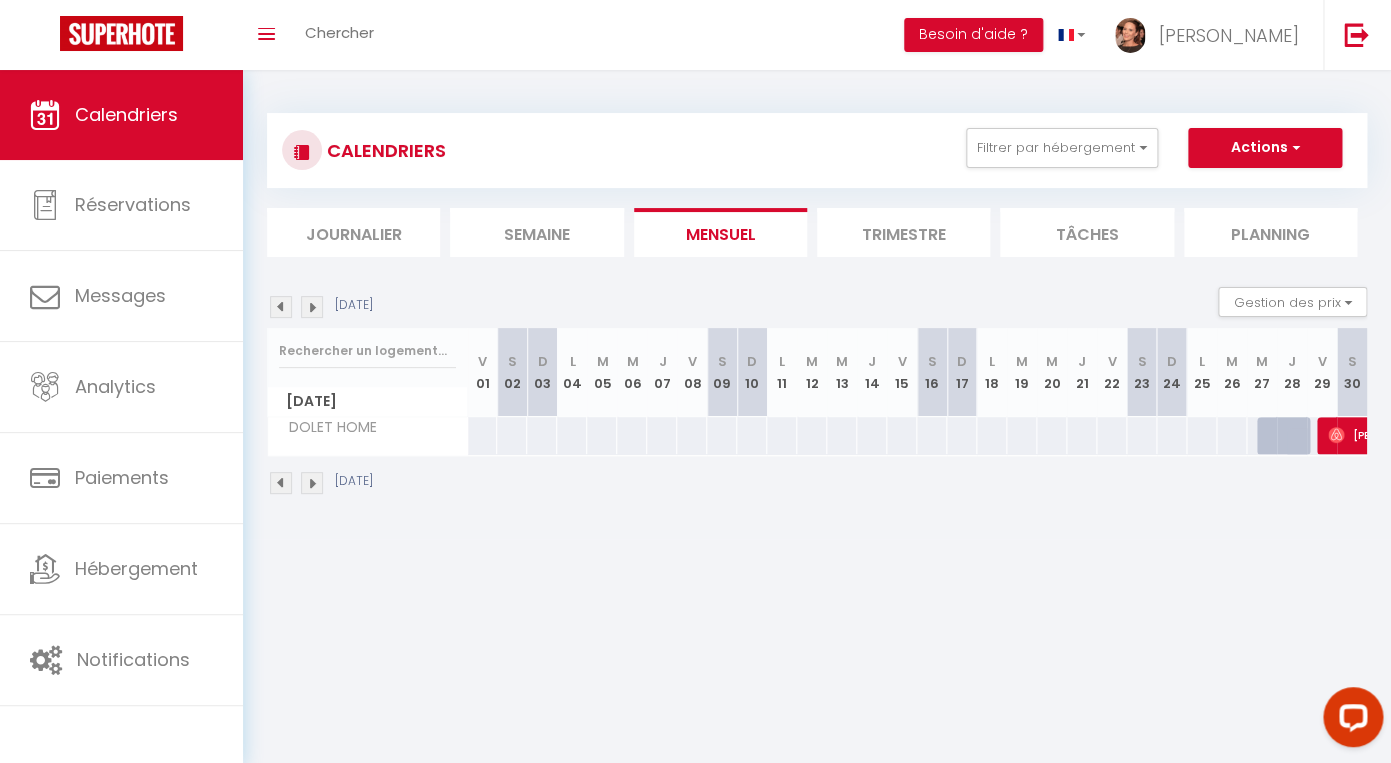 click at bounding box center (312, 307) 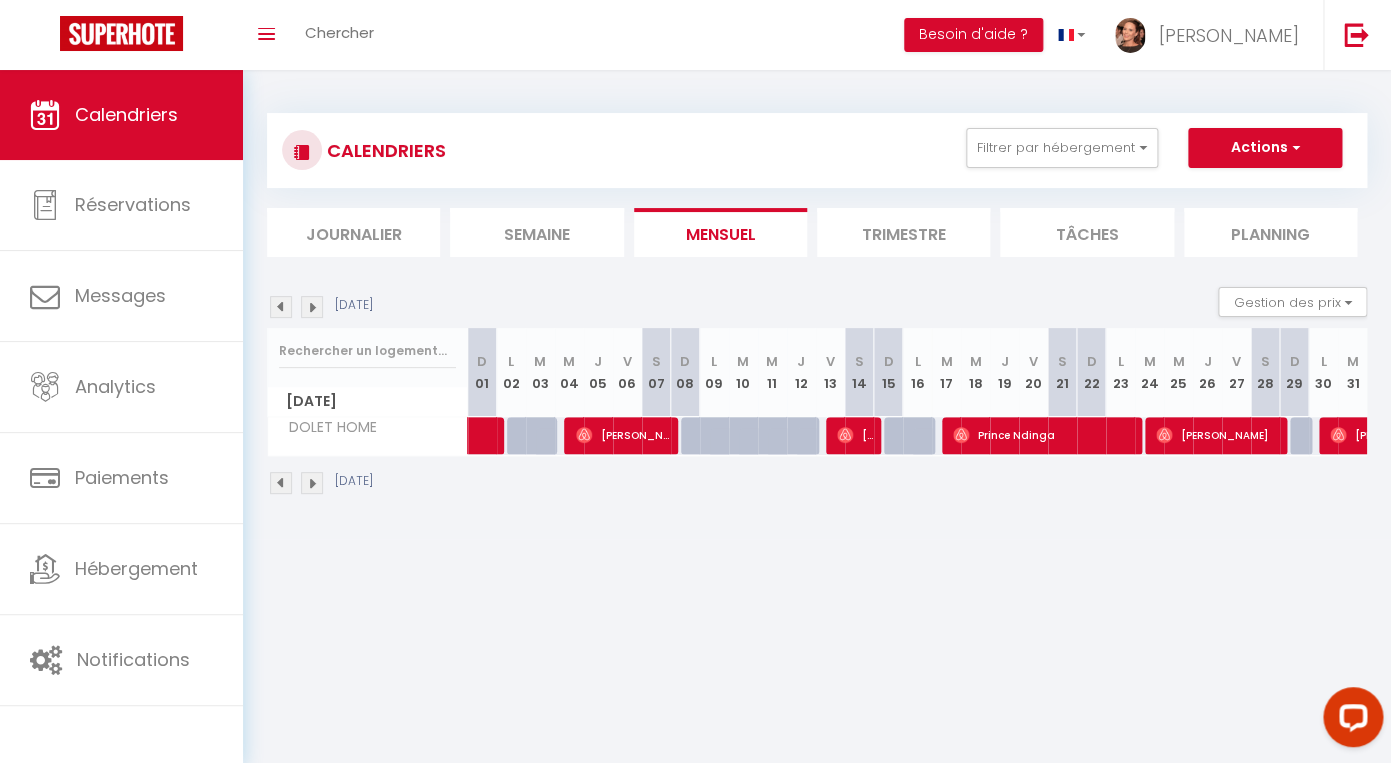 click at bounding box center (312, 307) 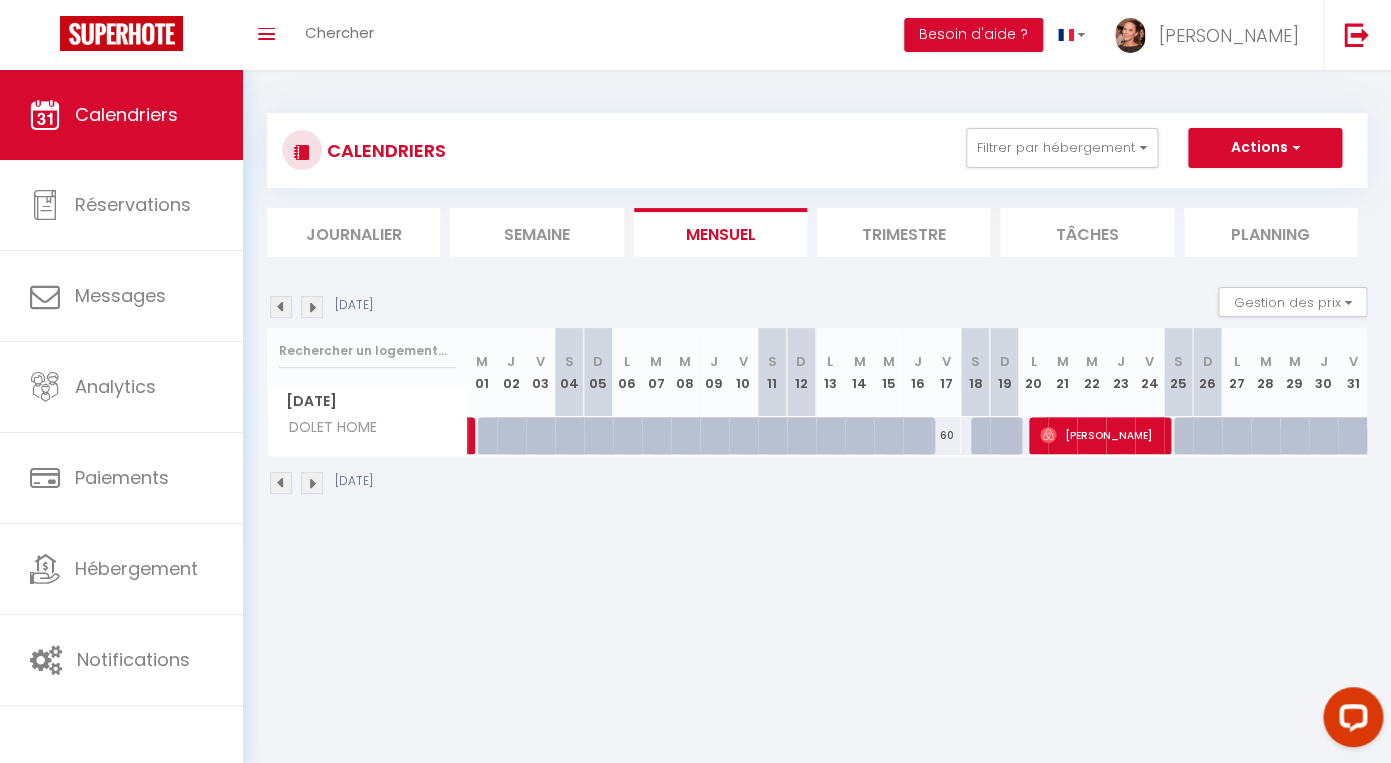 click at bounding box center (281, 307) 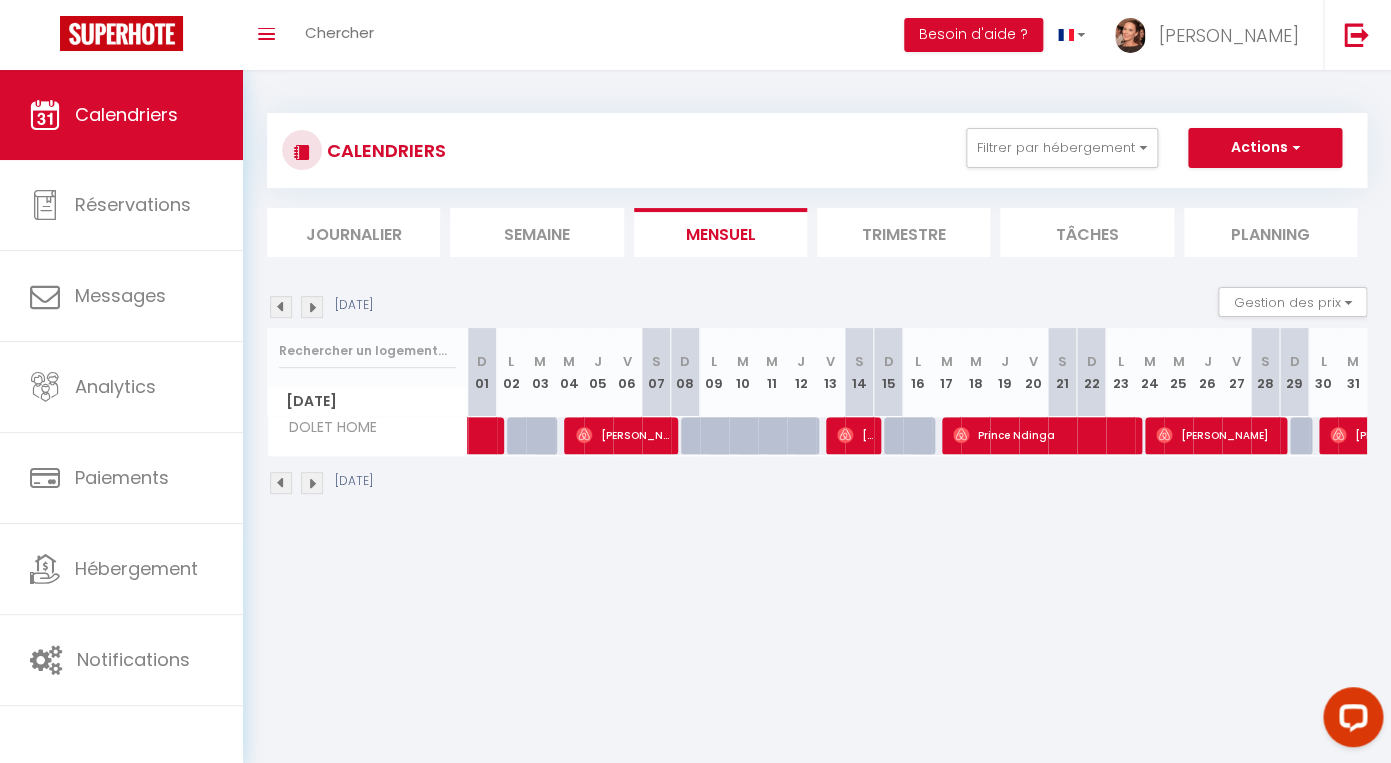 click at bounding box center (312, 307) 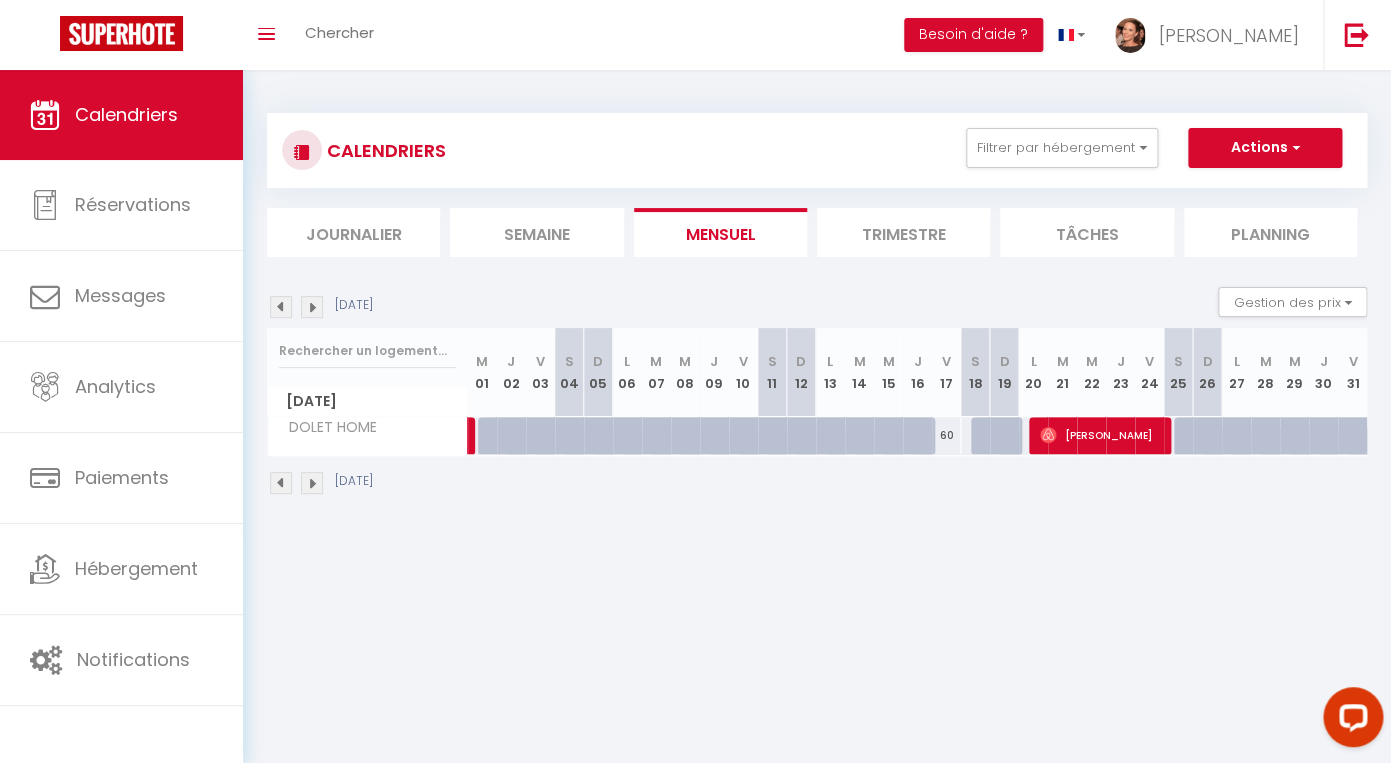 click at bounding box center [312, 307] 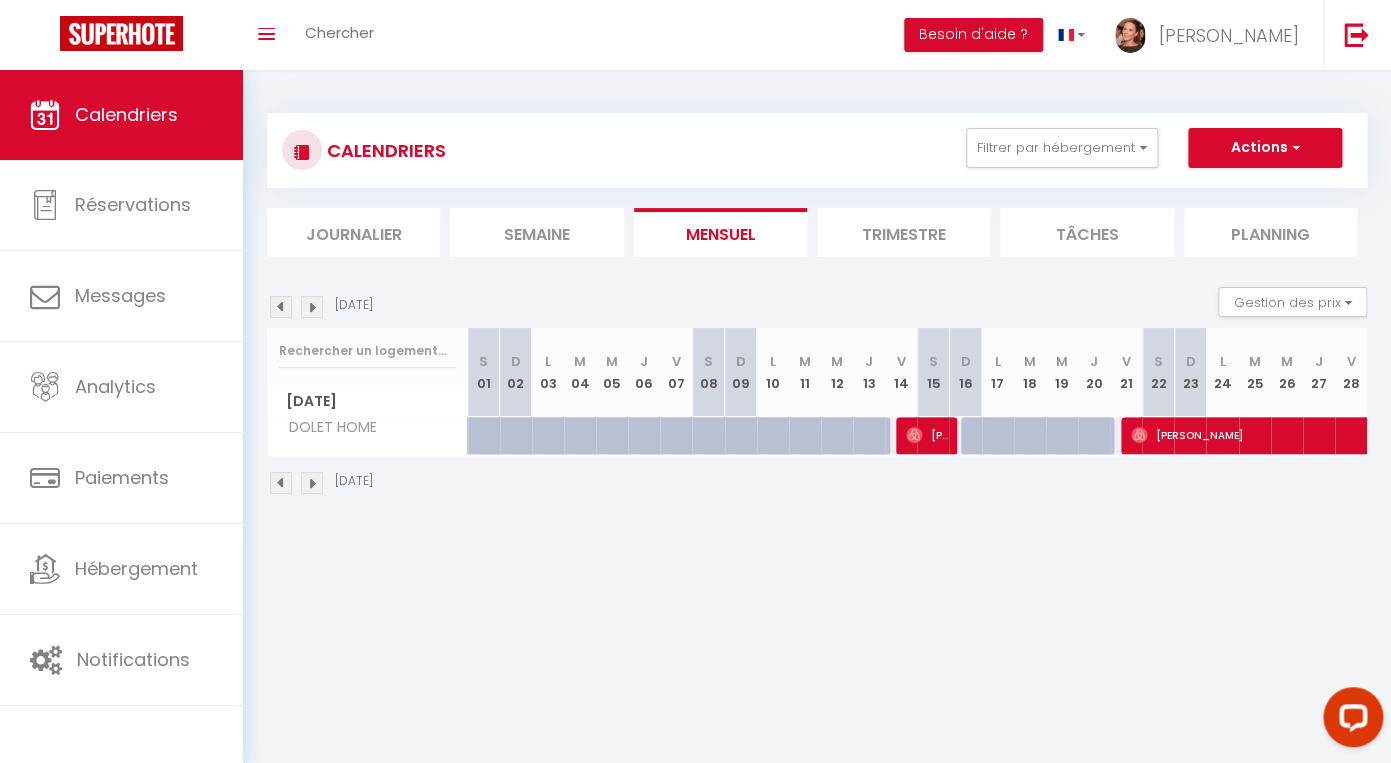 click at bounding box center [312, 307] 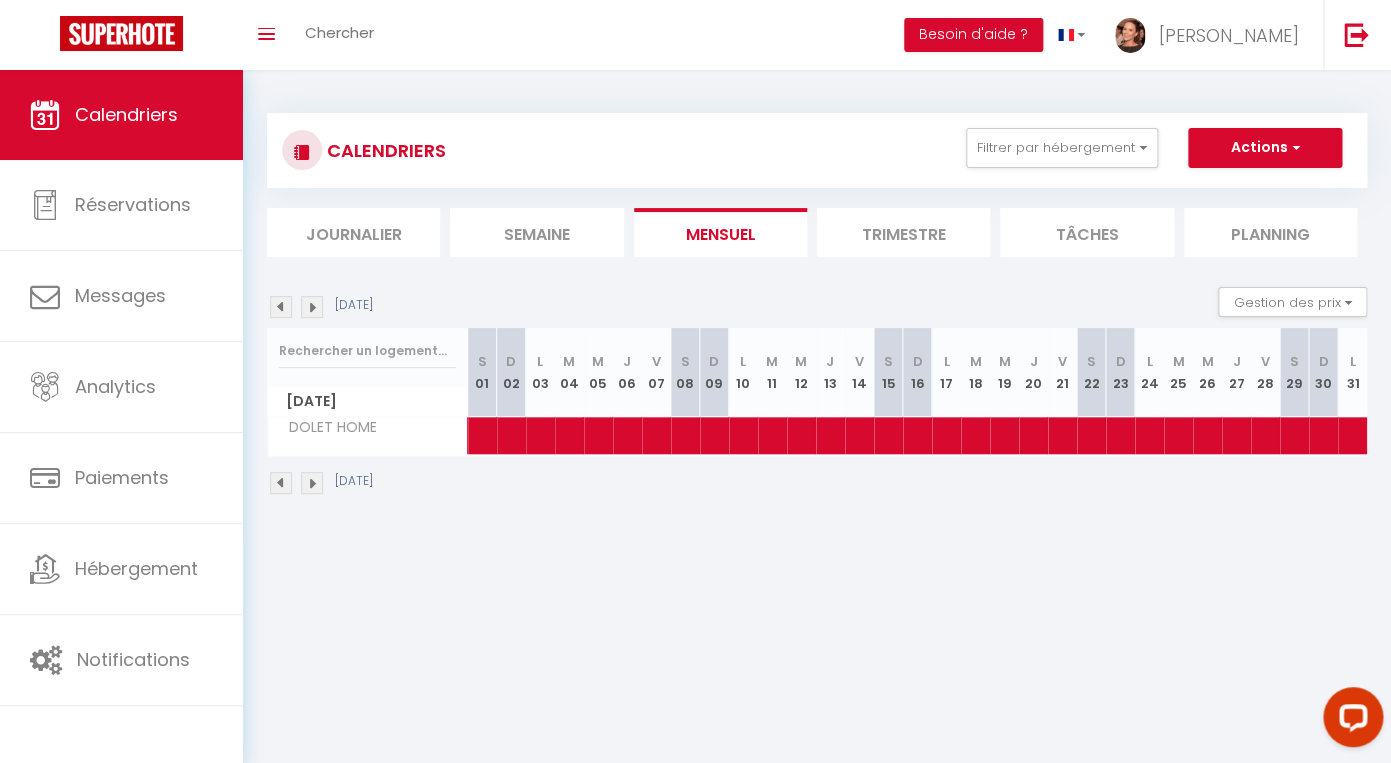 click at bounding box center (312, 307) 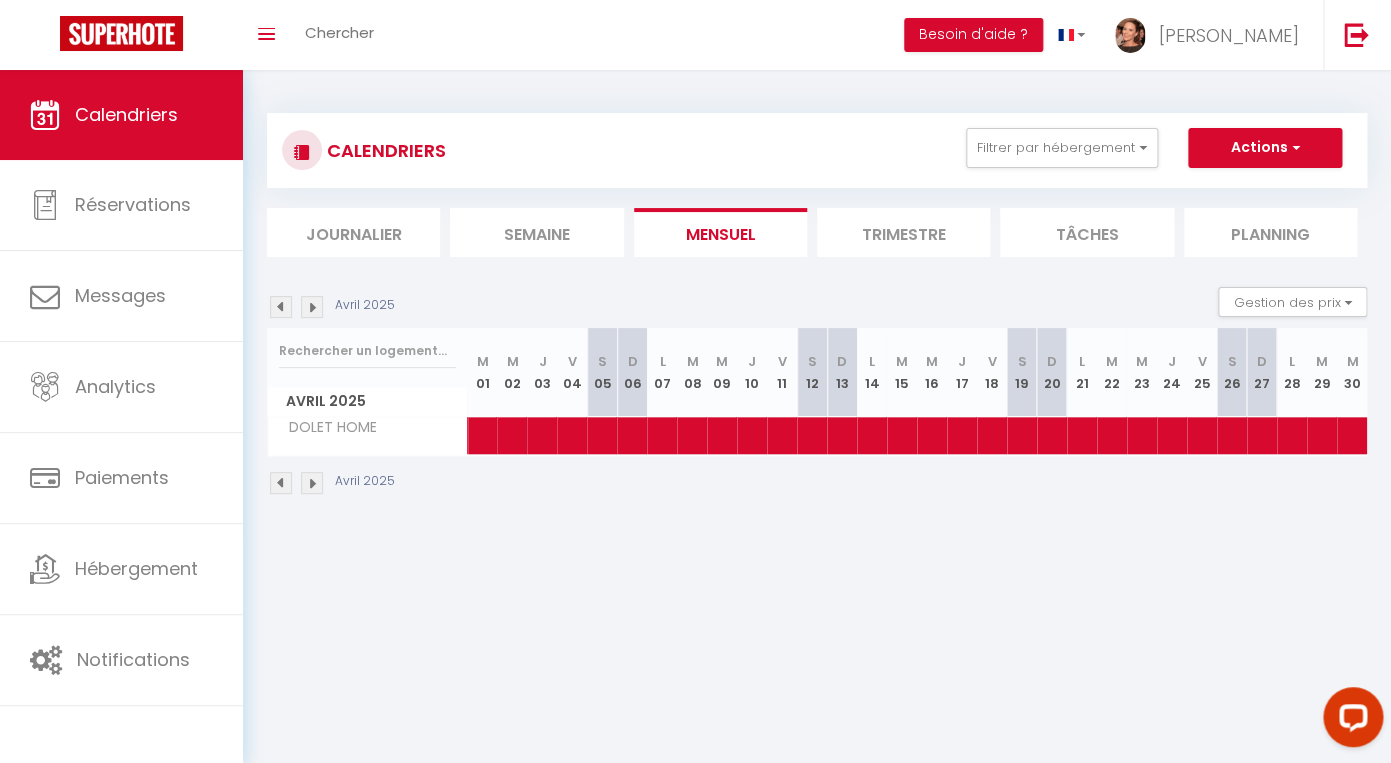 click at bounding box center (312, 307) 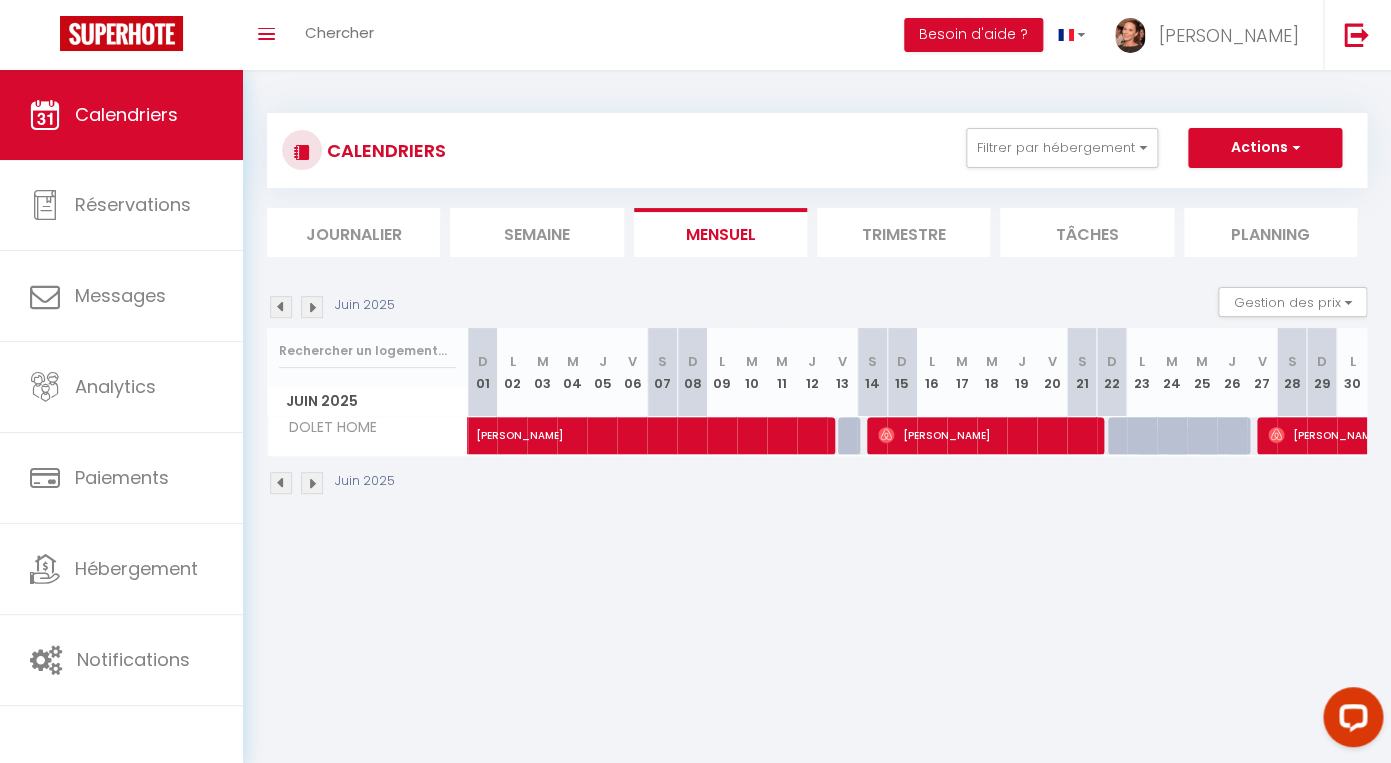 click at bounding box center (281, 307) 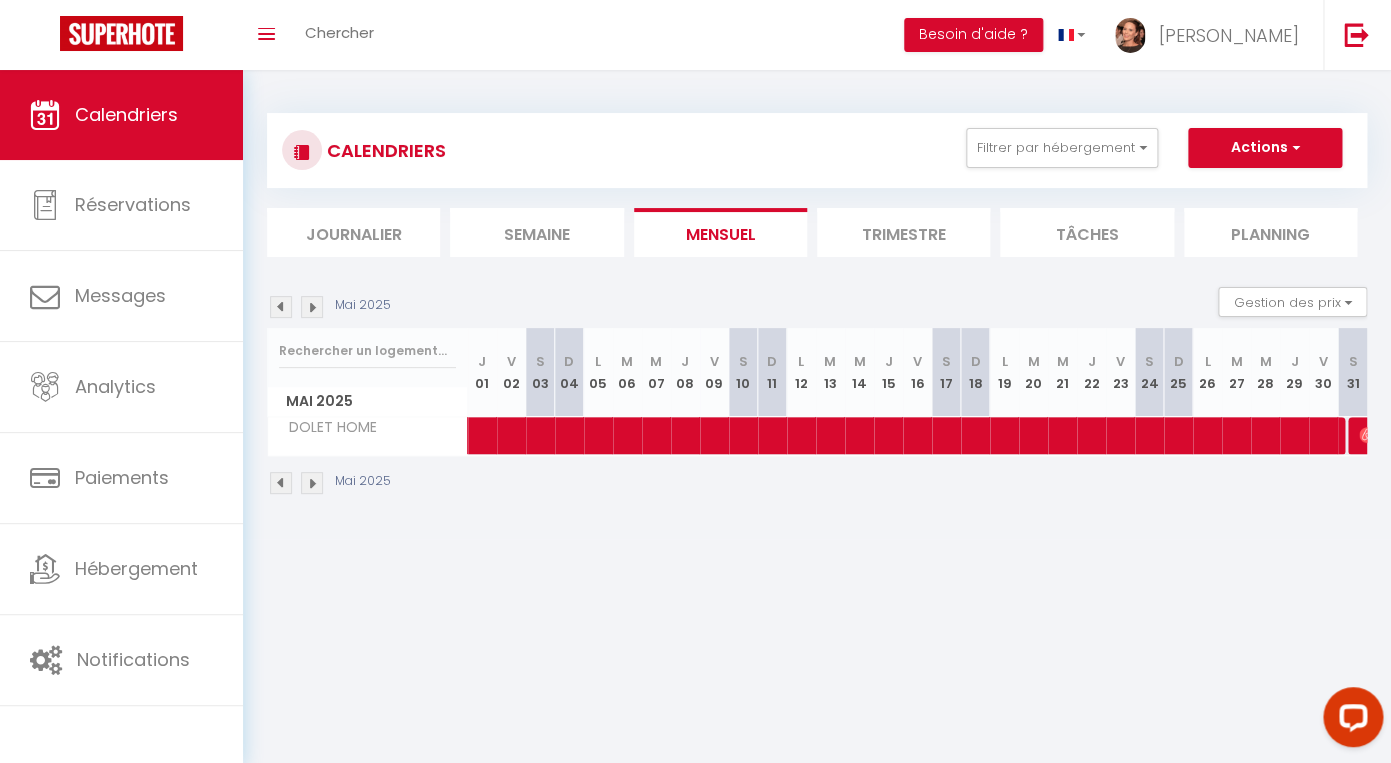 click at bounding box center [281, 307] 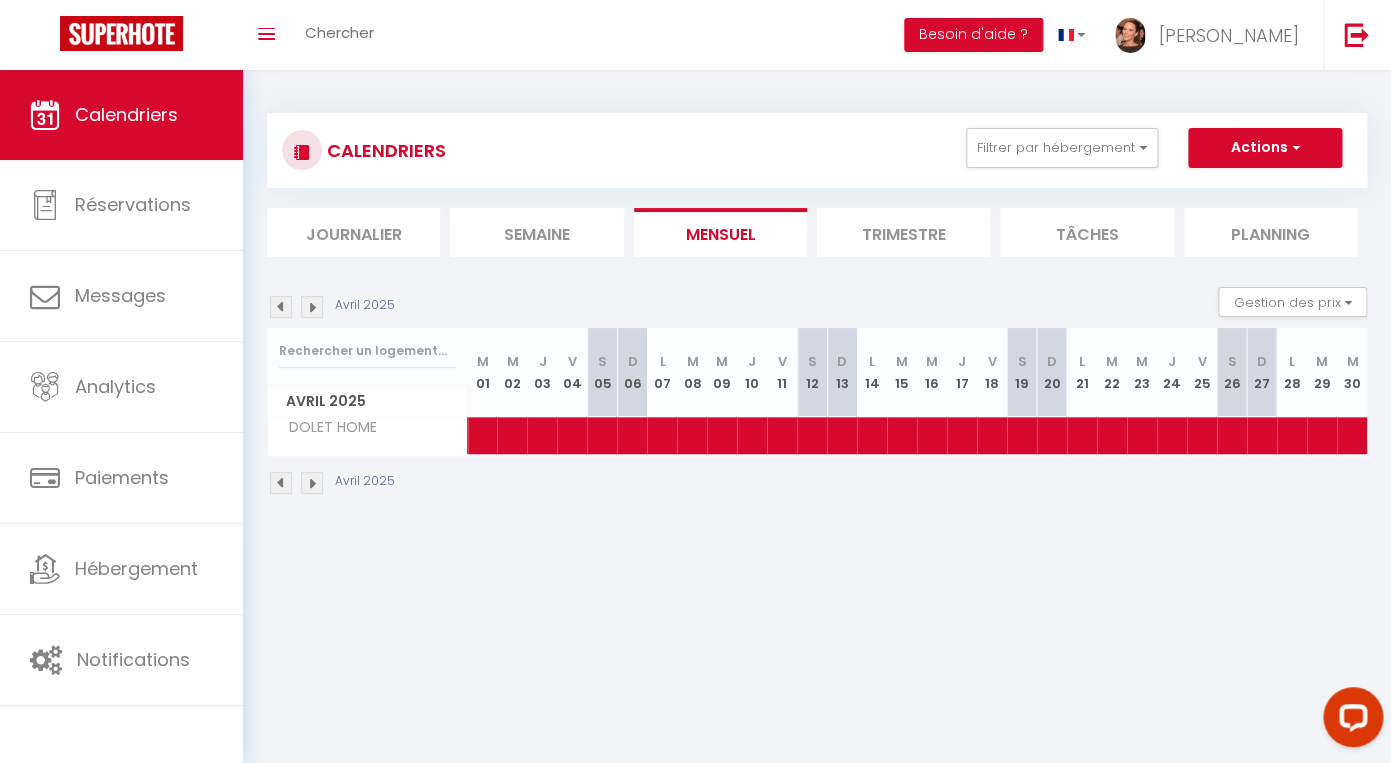 click at bounding box center (281, 307) 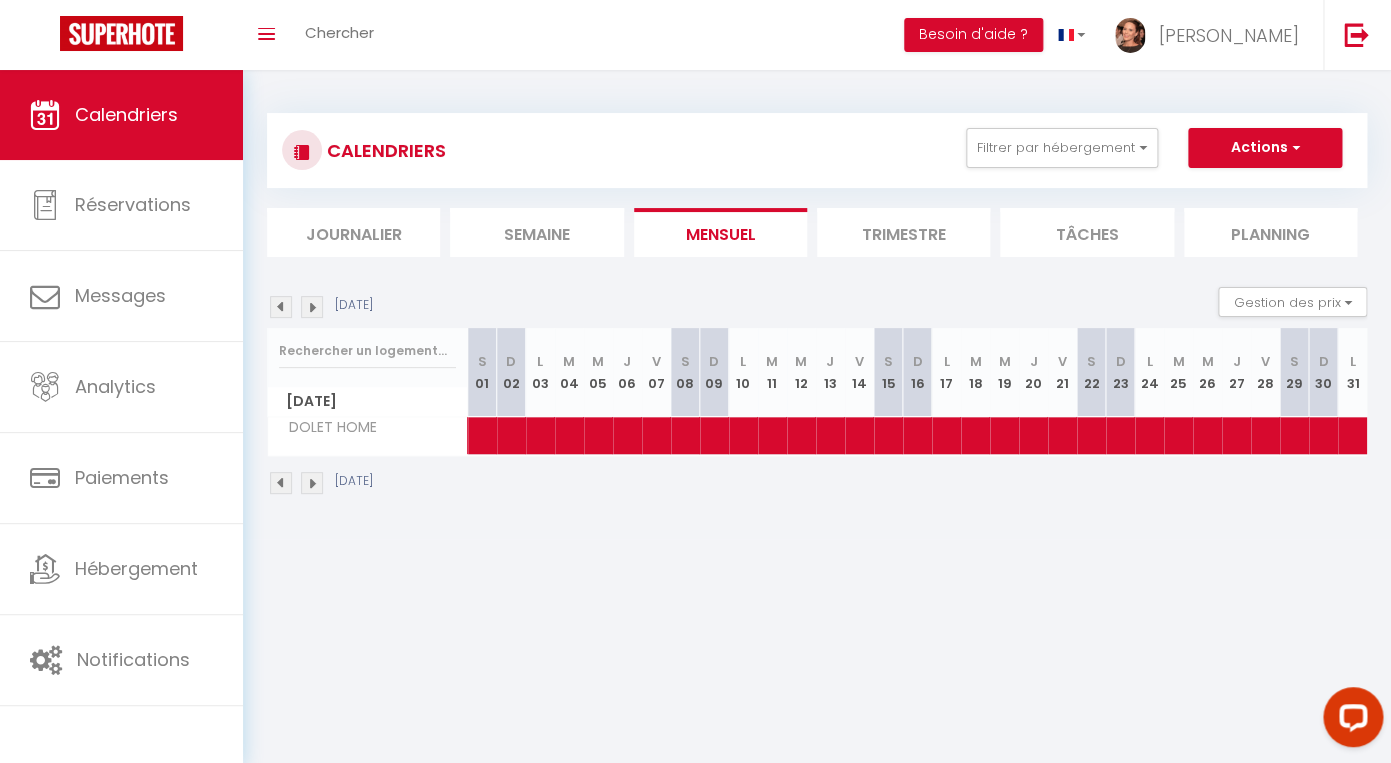 click at bounding box center (281, 307) 